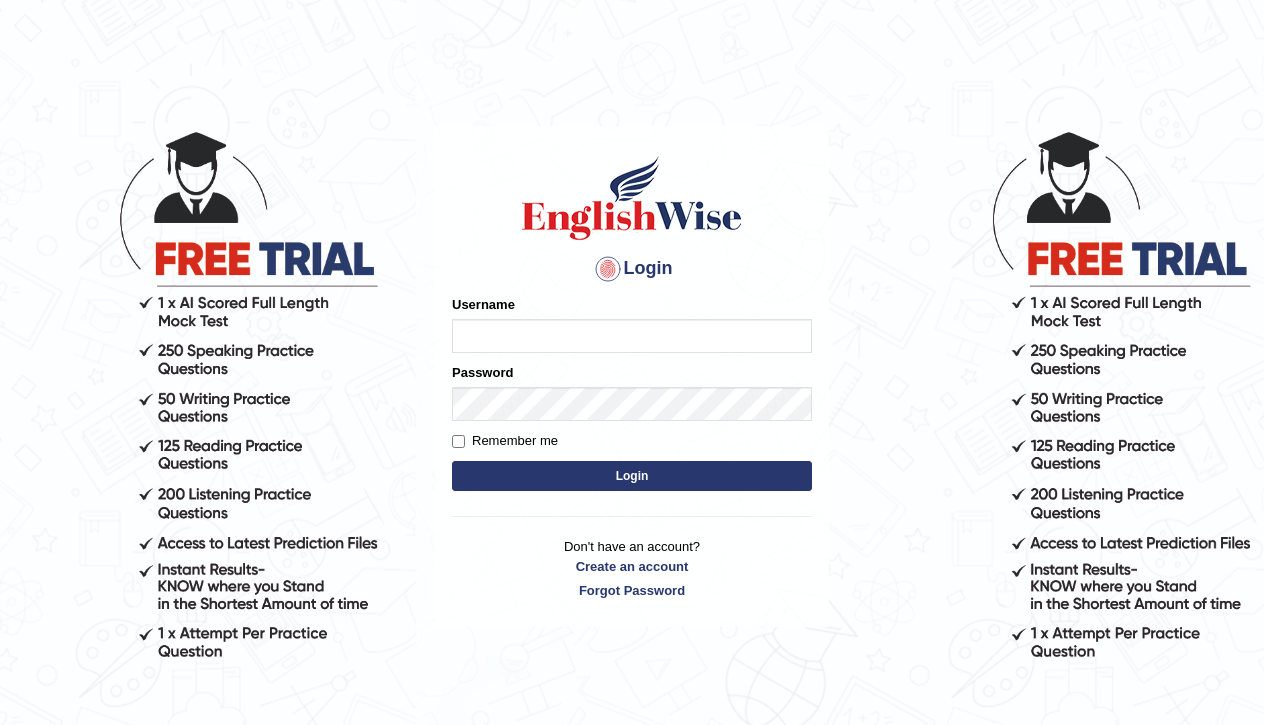 scroll, scrollTop: 0, scrollLeft: 0, axis: both 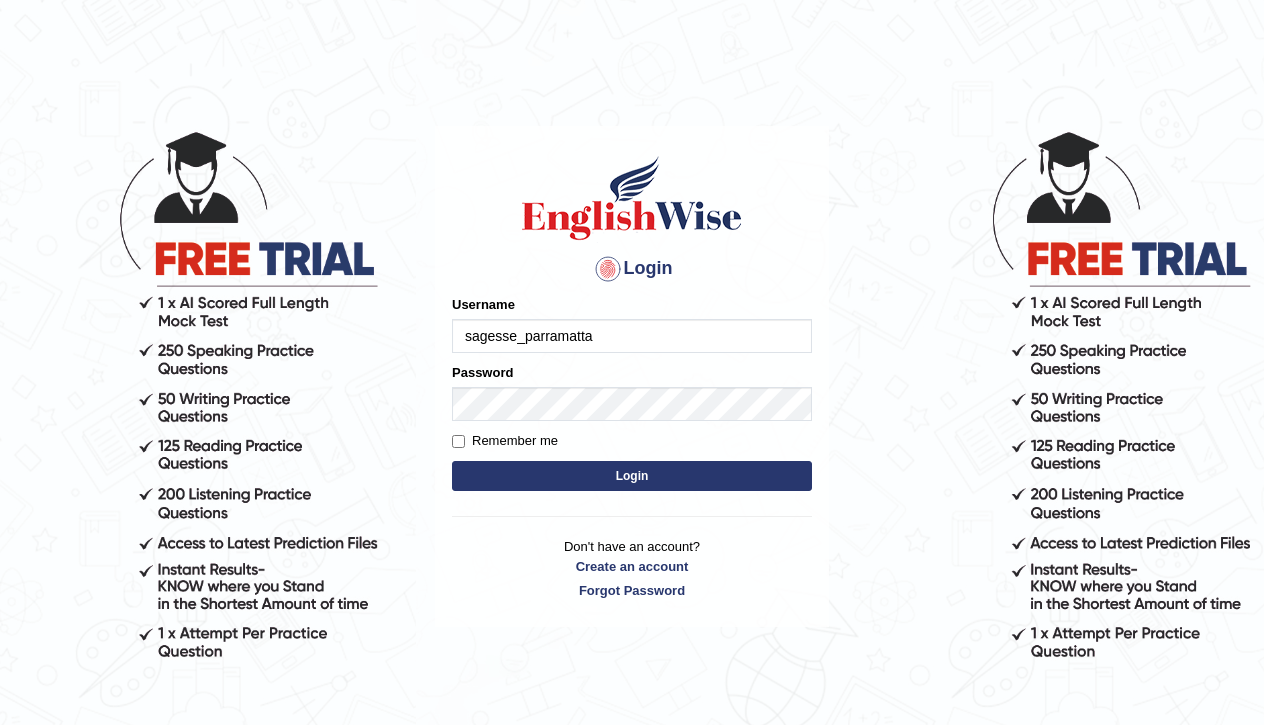 type on "sagesse_parramatta" 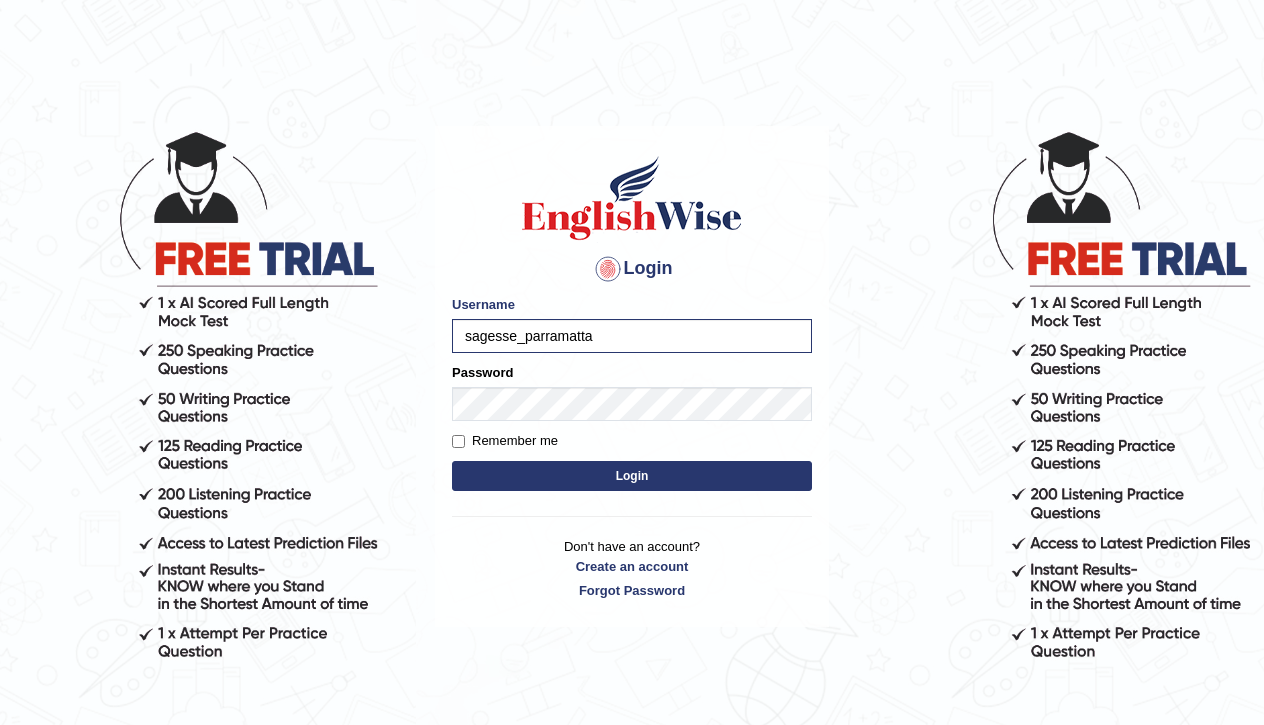 click on "Login" at bounding box center [632, 476] 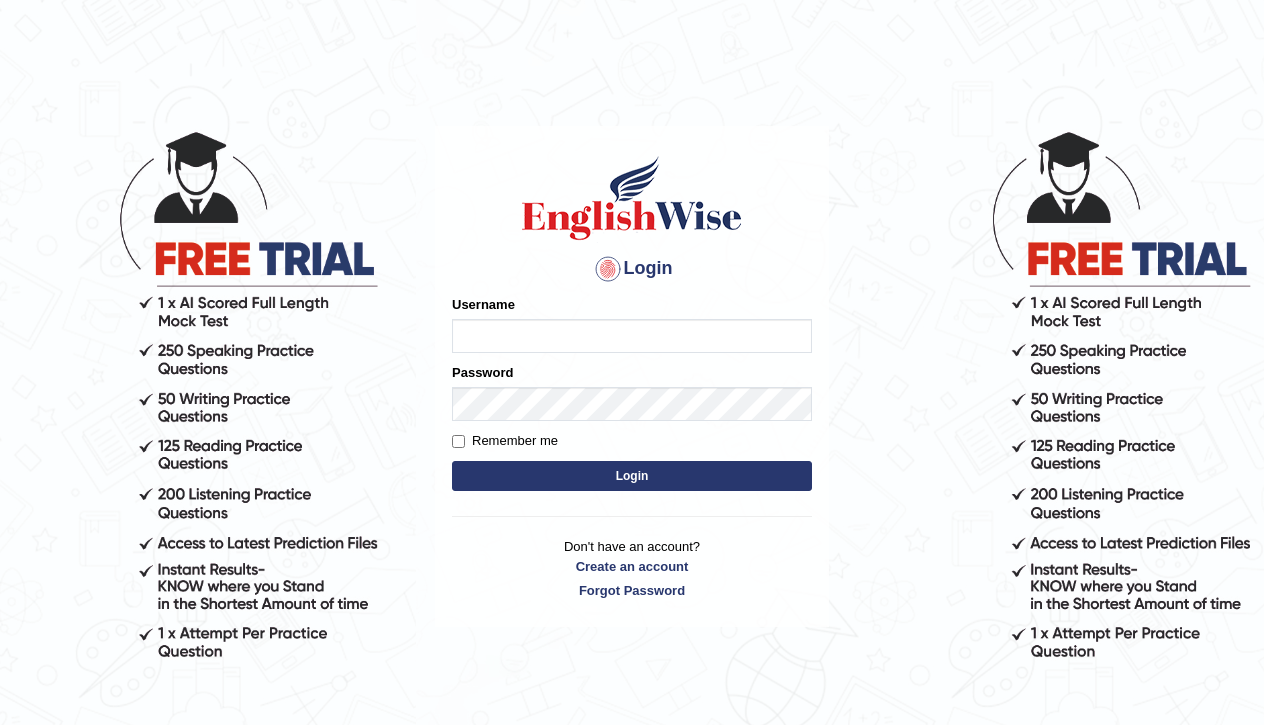 scroll, scrollTop: 0, scrollLeft: 0, axis: both 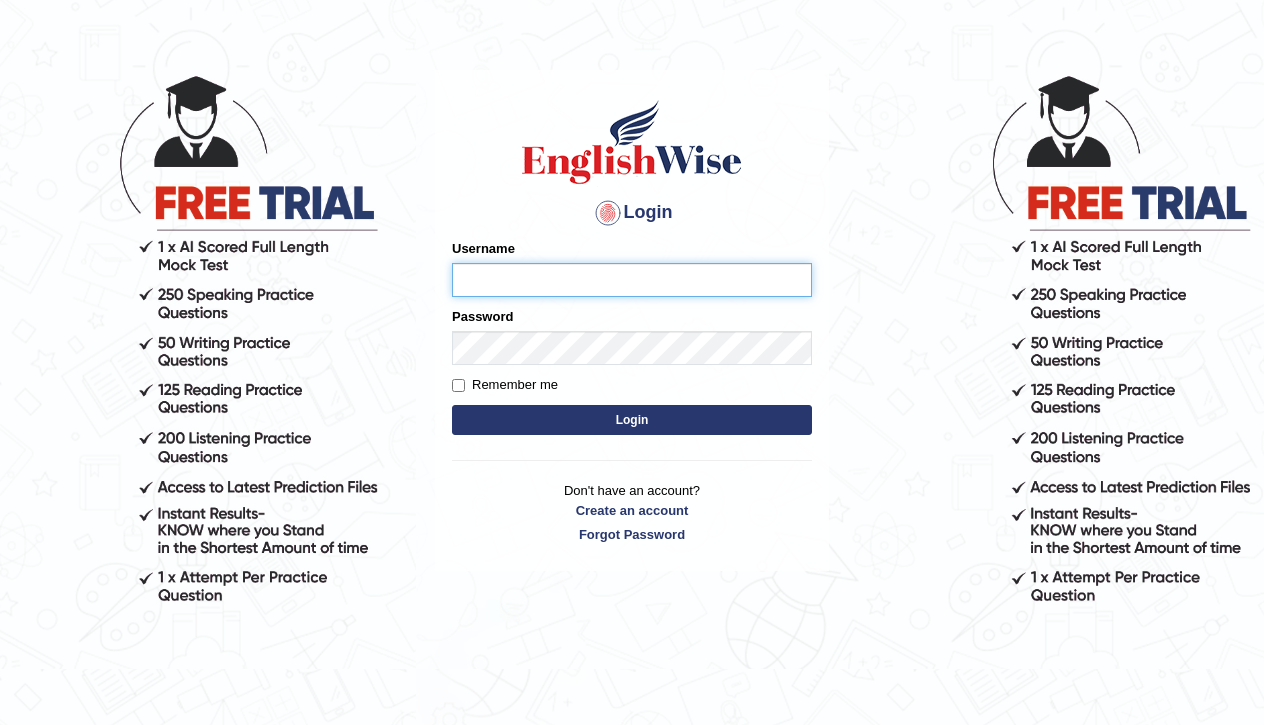 click on "Username" at bounding box center [632, 280] 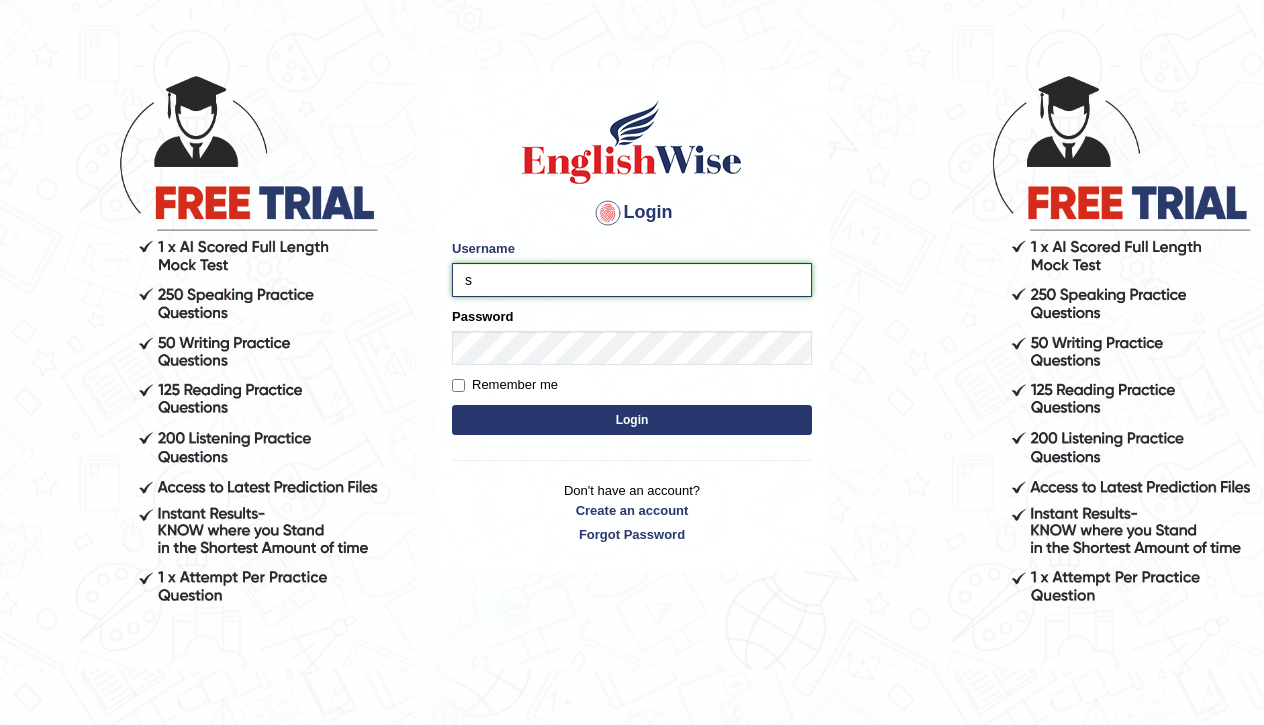 click on "s" at bounding box center [632, 280] 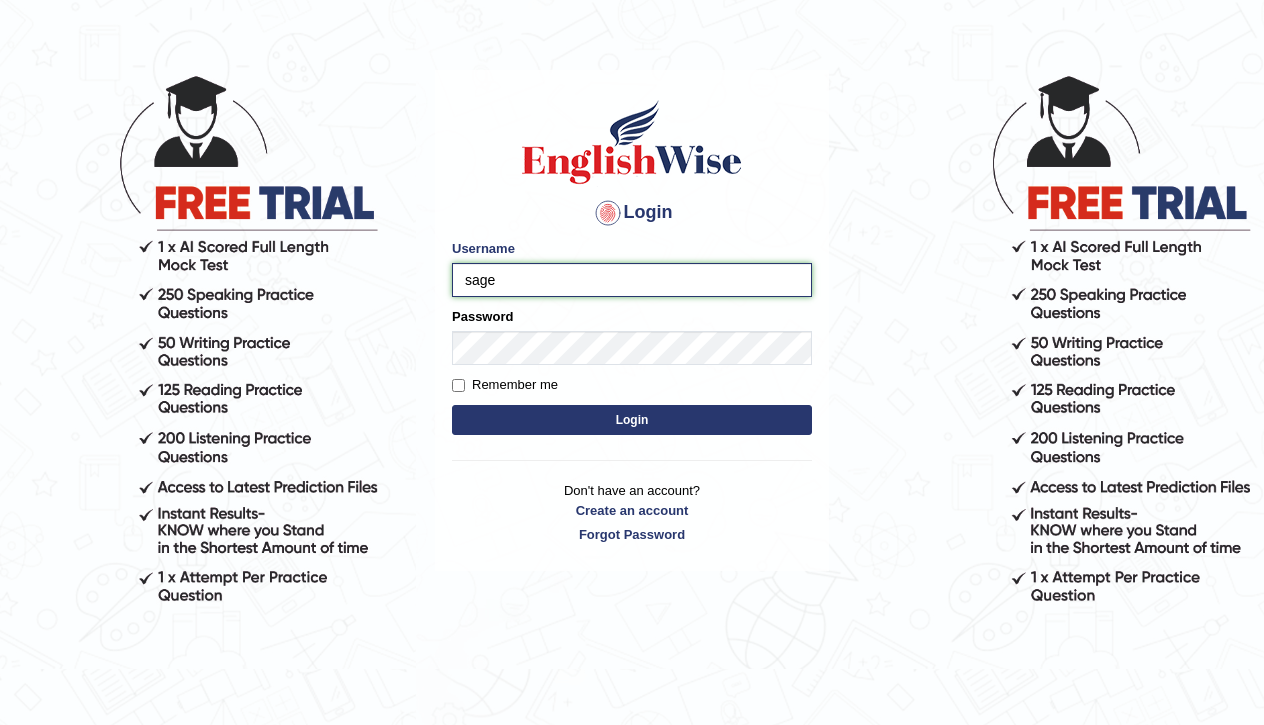 type on "sagesse_parramatta" 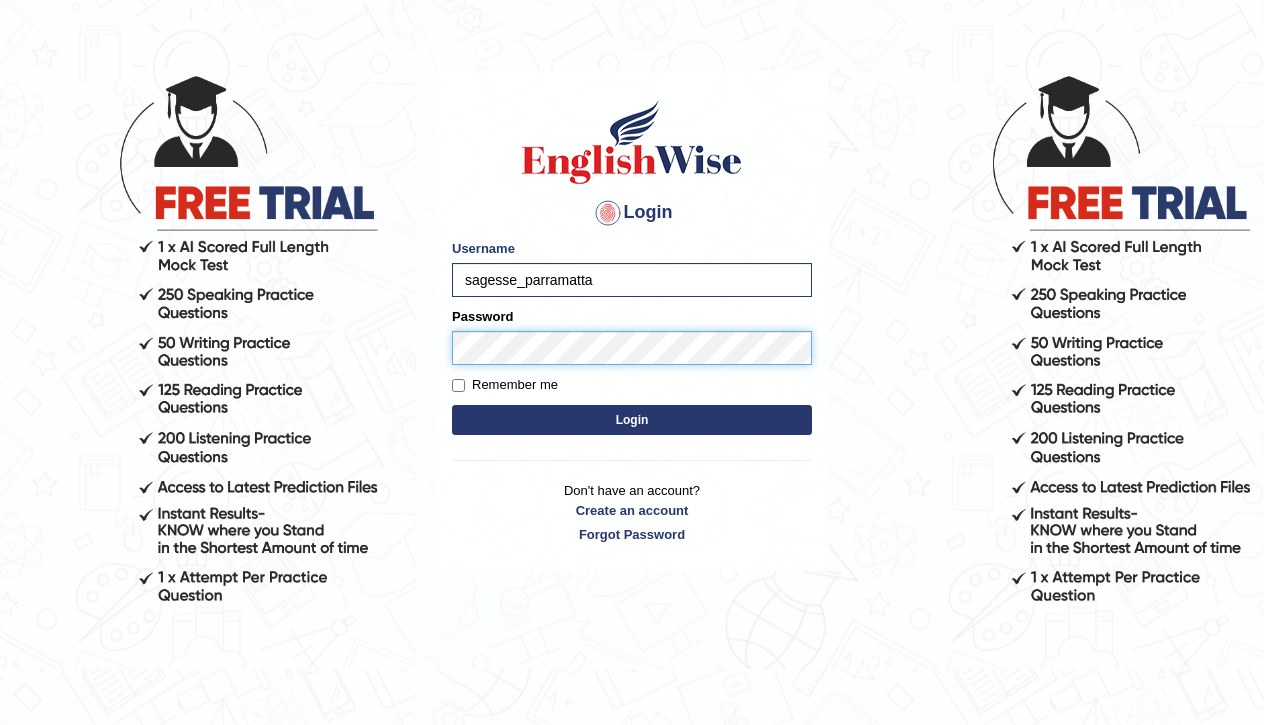 click on "Login" at bounding box center (632, 420) 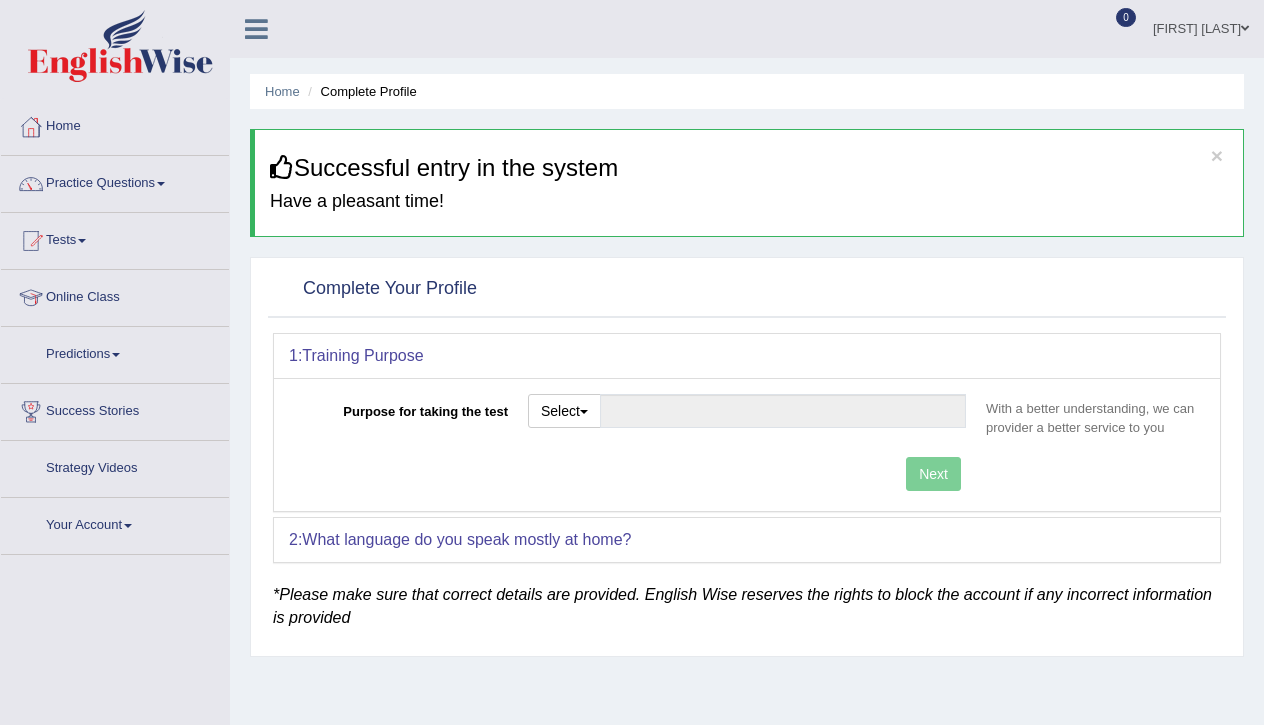 scroll, scrollTop: 0, scrollLeft: 0, axis: both 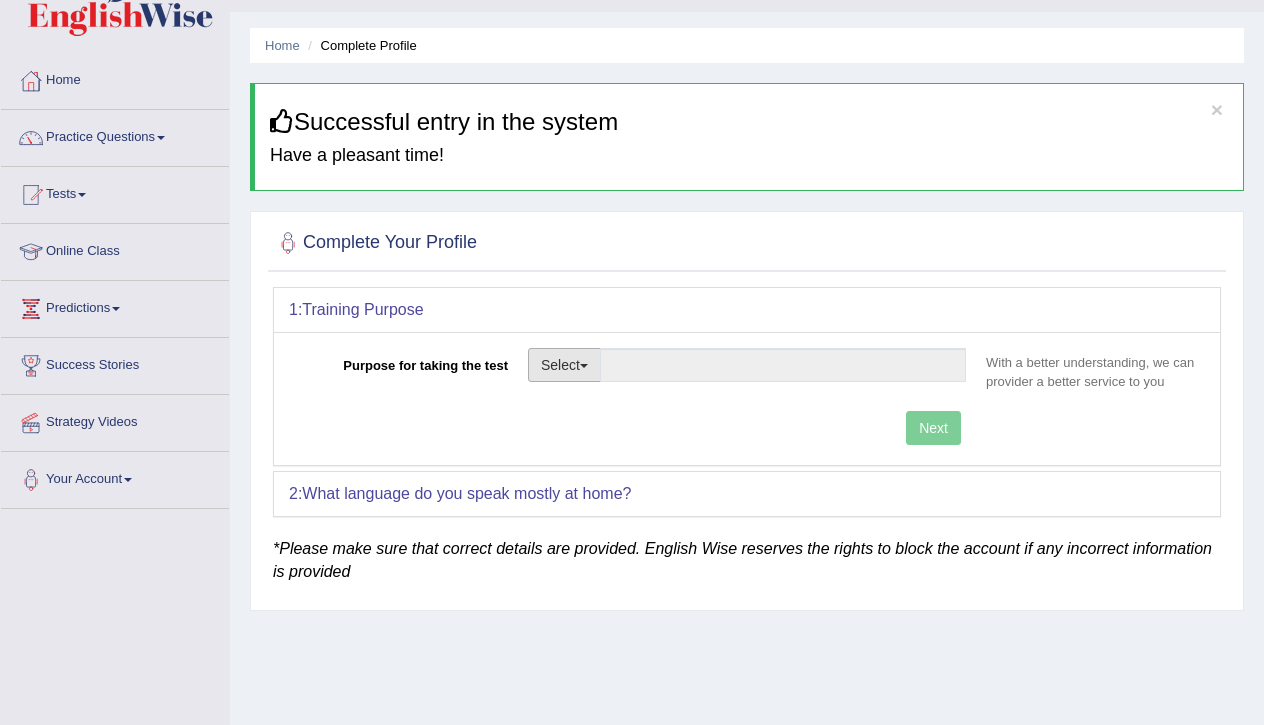 click on "Select" at bounding box center [564, 365] 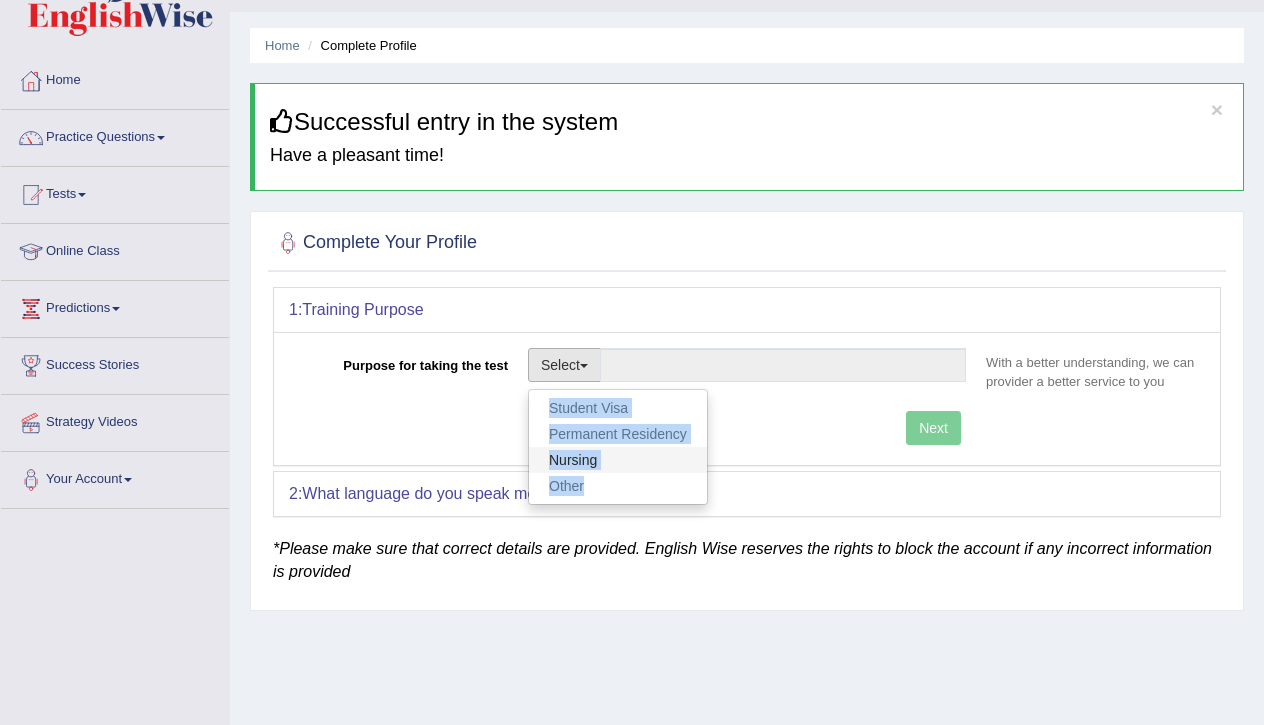 click on "Nursing" at bounding box center (618, 460) 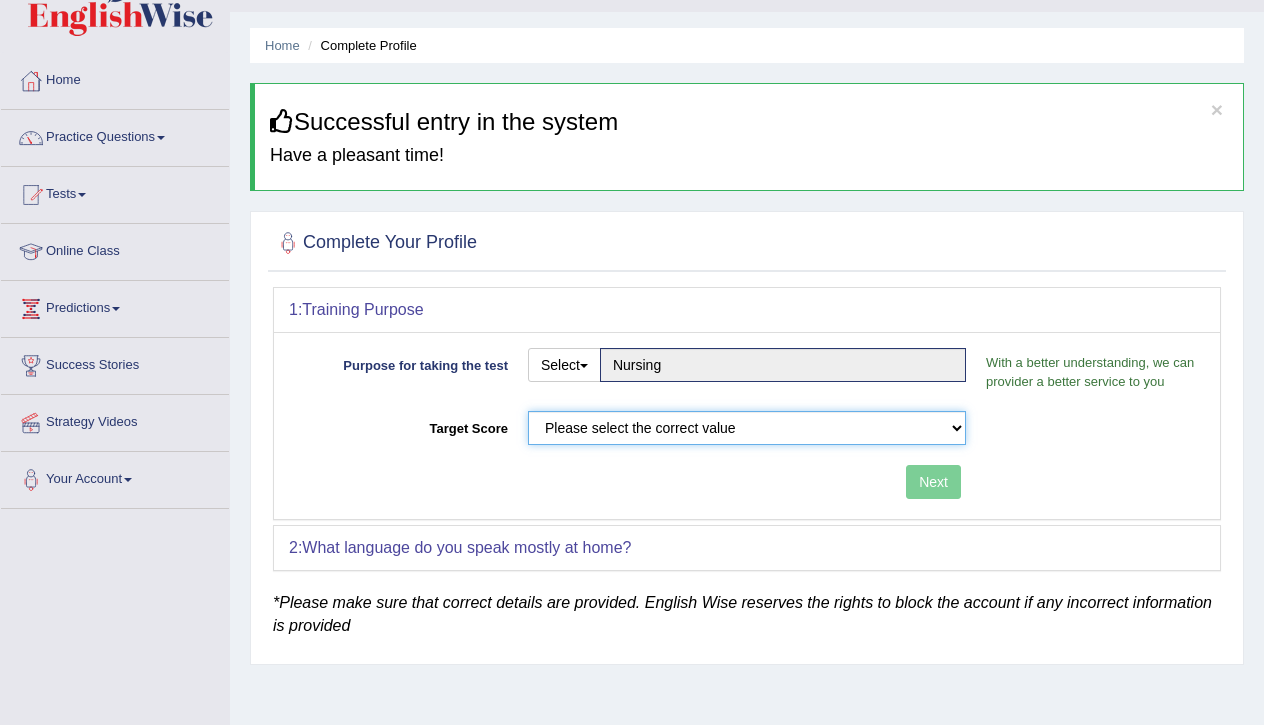 select on "79" 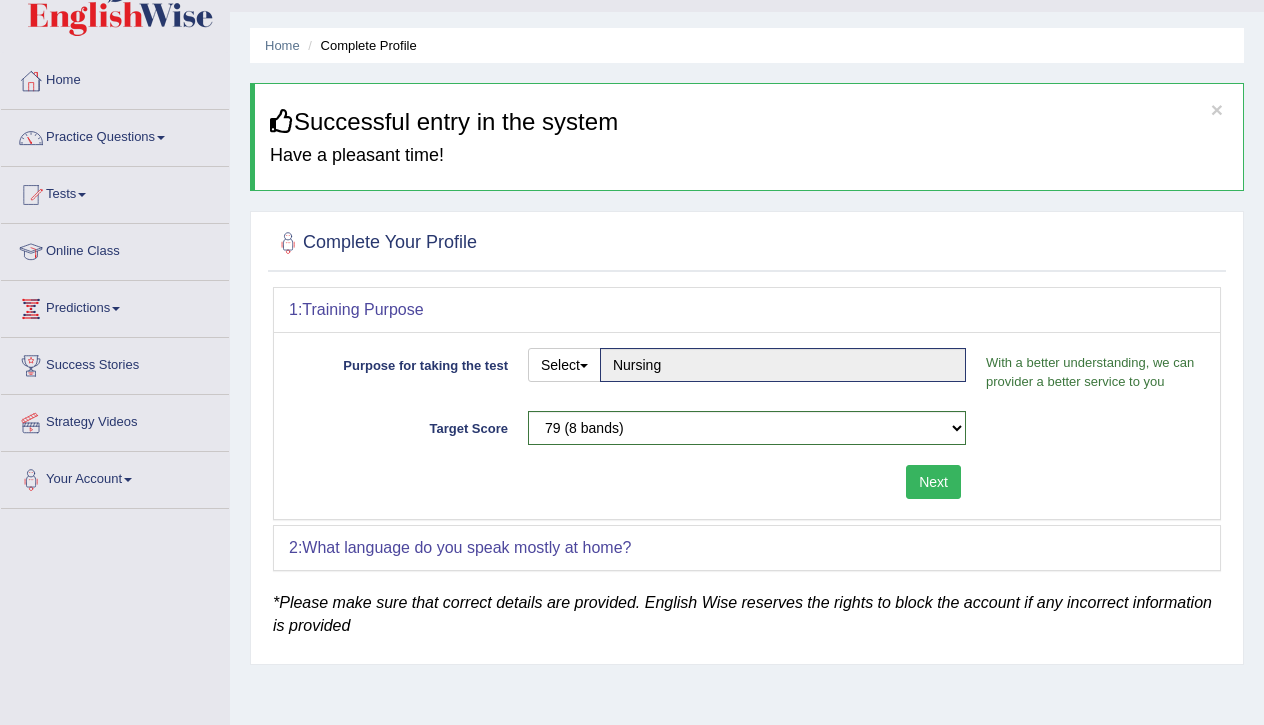 click on "Next" at bounding box center [933, 482] 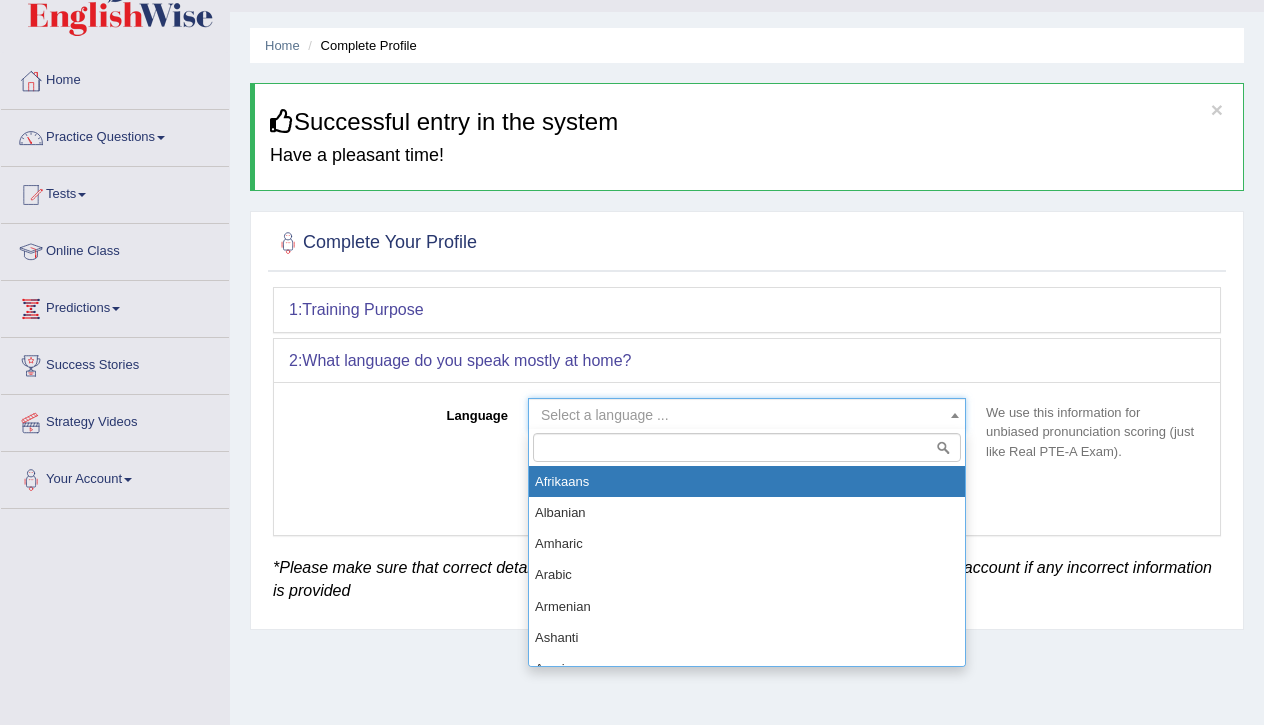 click at bounding box center [955, 415] 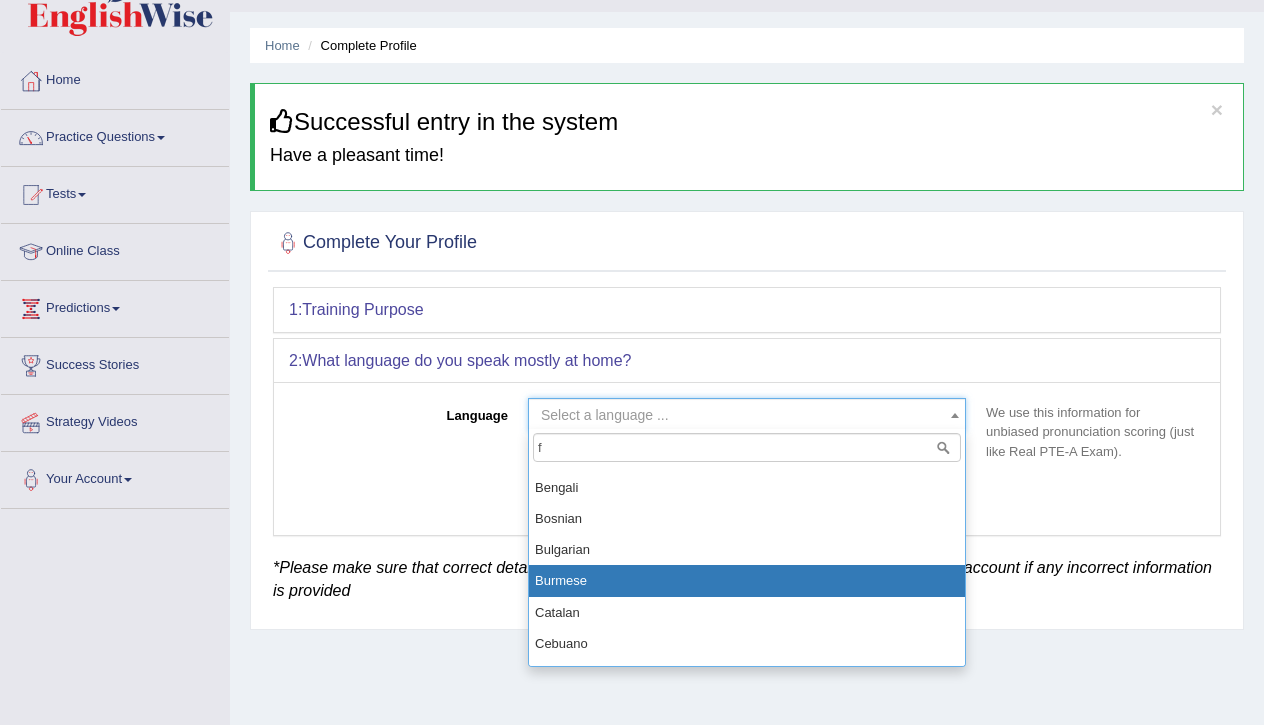 scroll, scrollTop: 0, scrollLeft: 0, axis: both 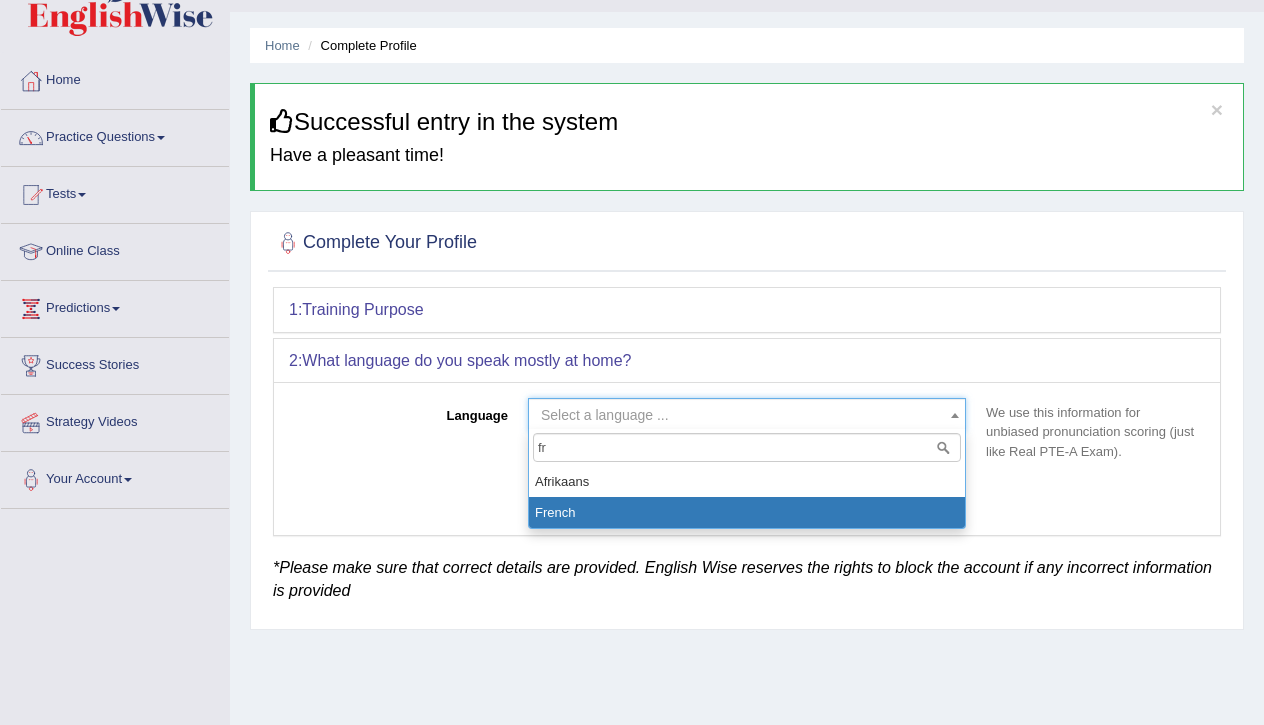type on "fr" 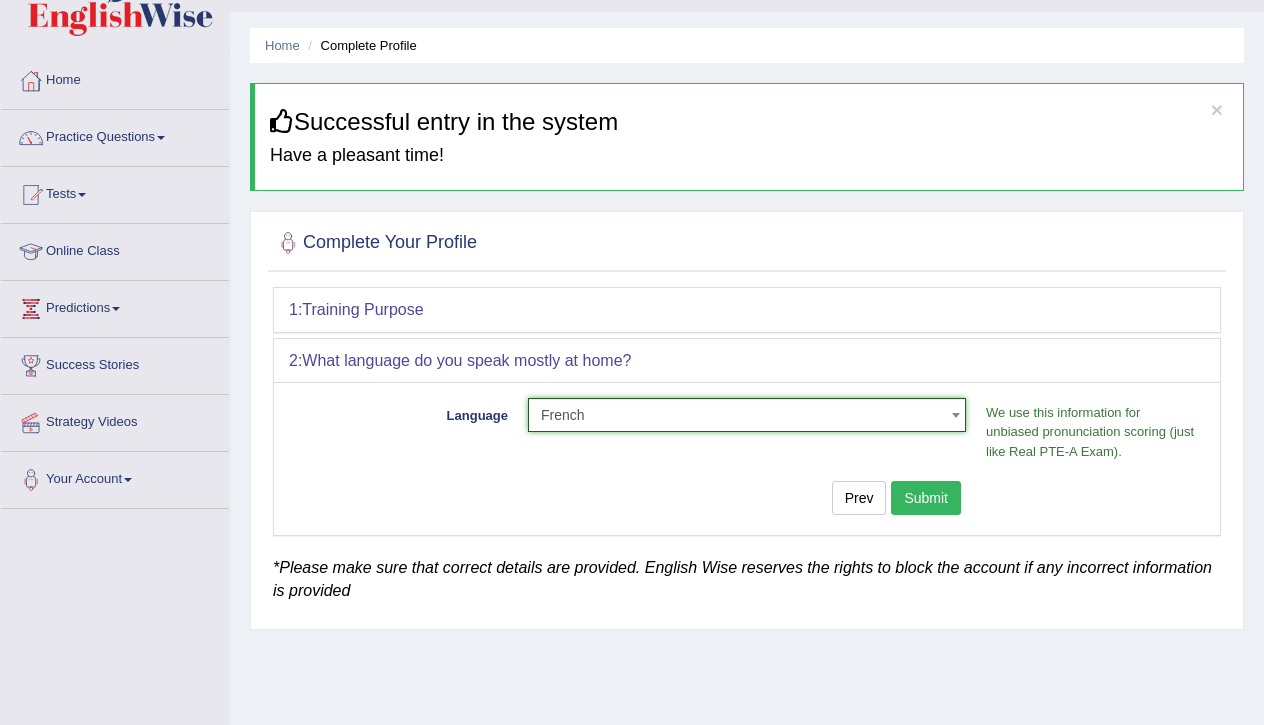 click on "Submit" at bounding box center [926, 498] 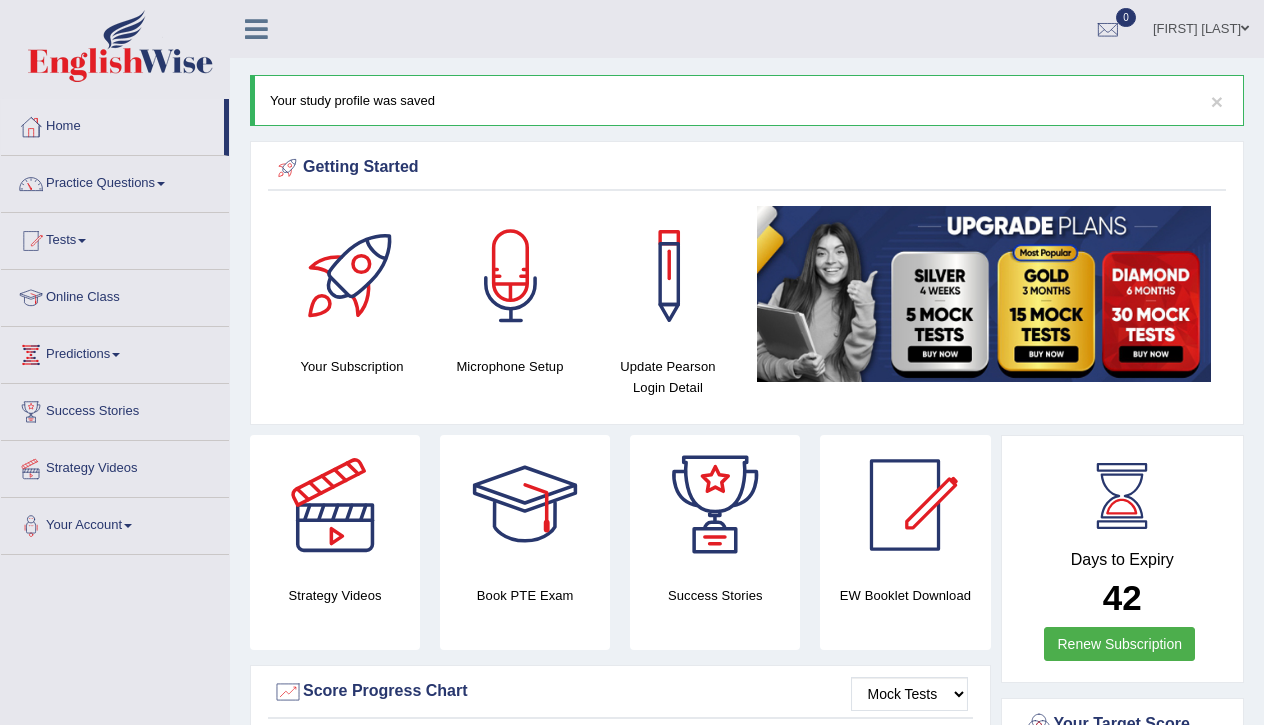 scroll, scrollTop: 0, scrollLeft: 0, axis: both 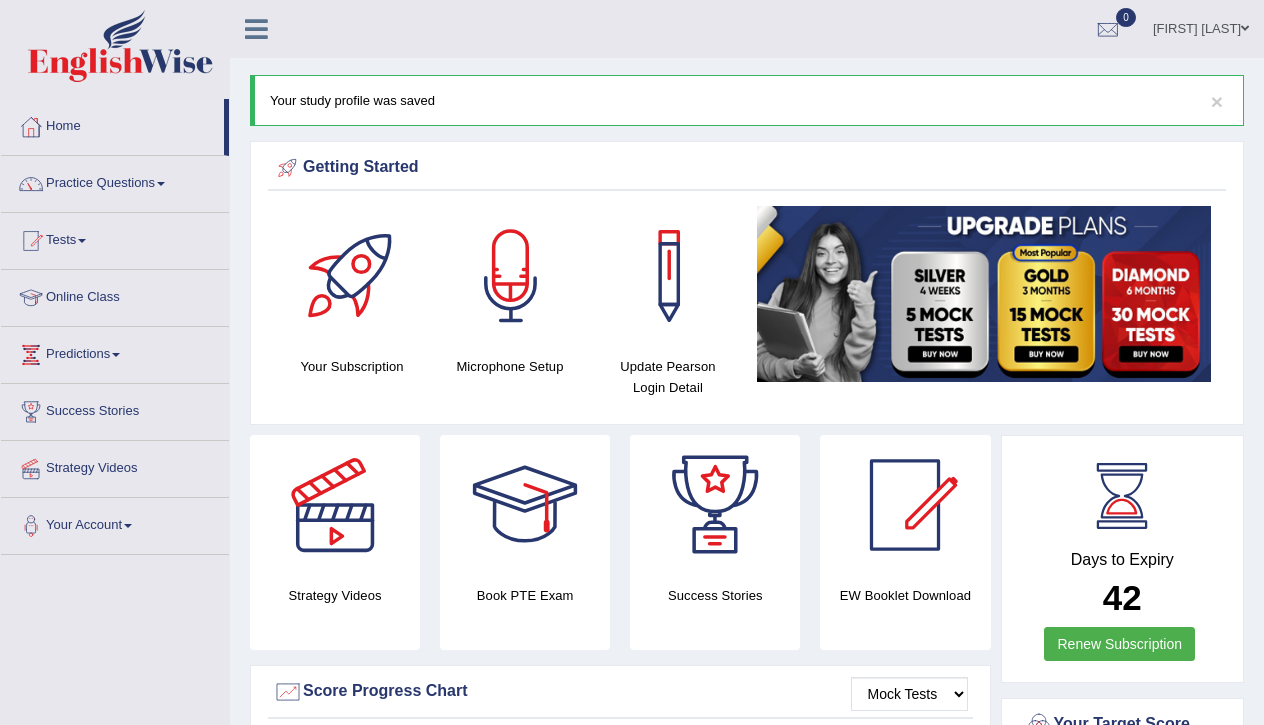 click on "Sagesse Yanzapa
Toggle navigation
Username: sagesse_parramatta
Access Type: Online
Subscription: Diamond Package
Log out
0
See All Alerts" at bounding box center (747, 29) 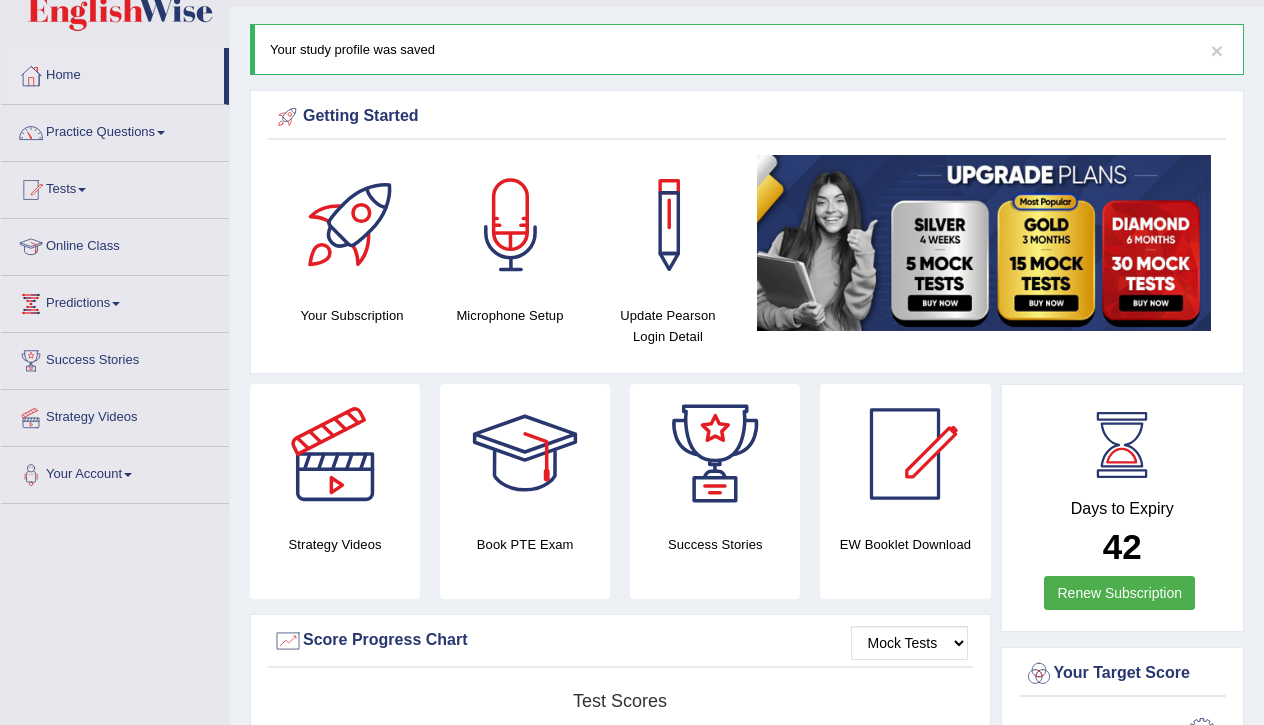 scroll, scrollTop: 51, scrollLeft: 0, axis: vertical 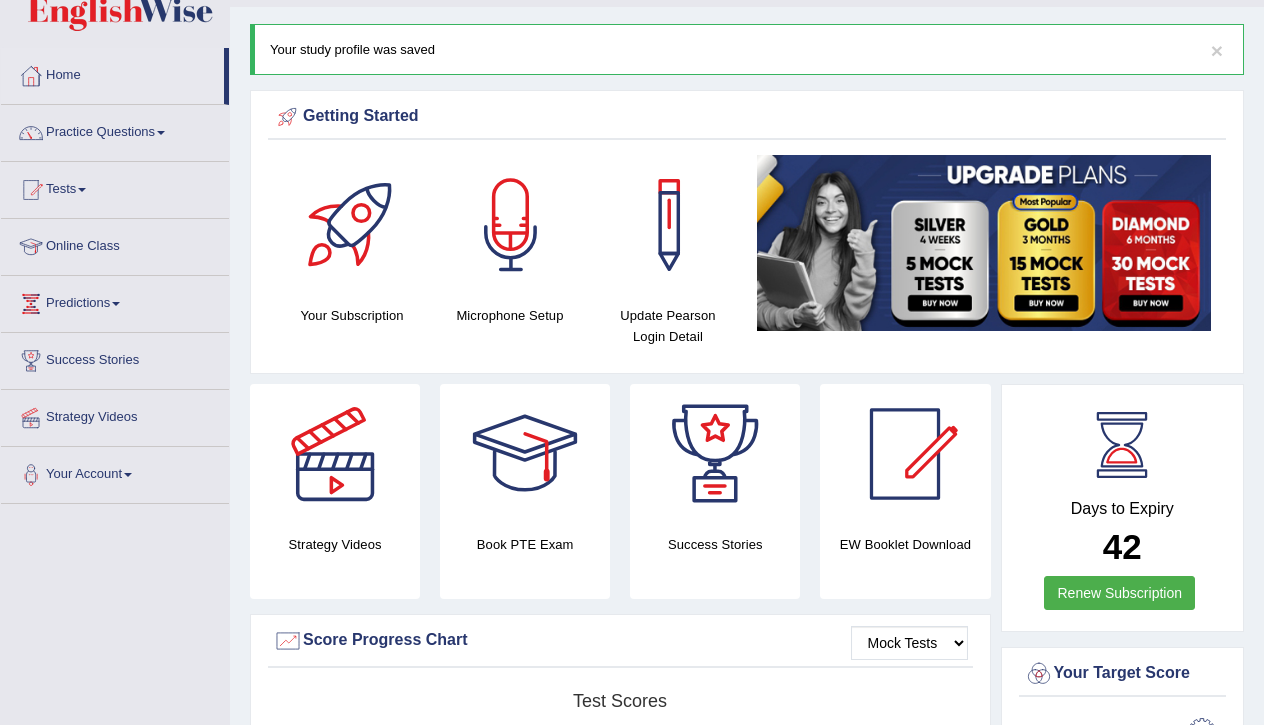click on "Online Class" at bounding box center [115, 244] 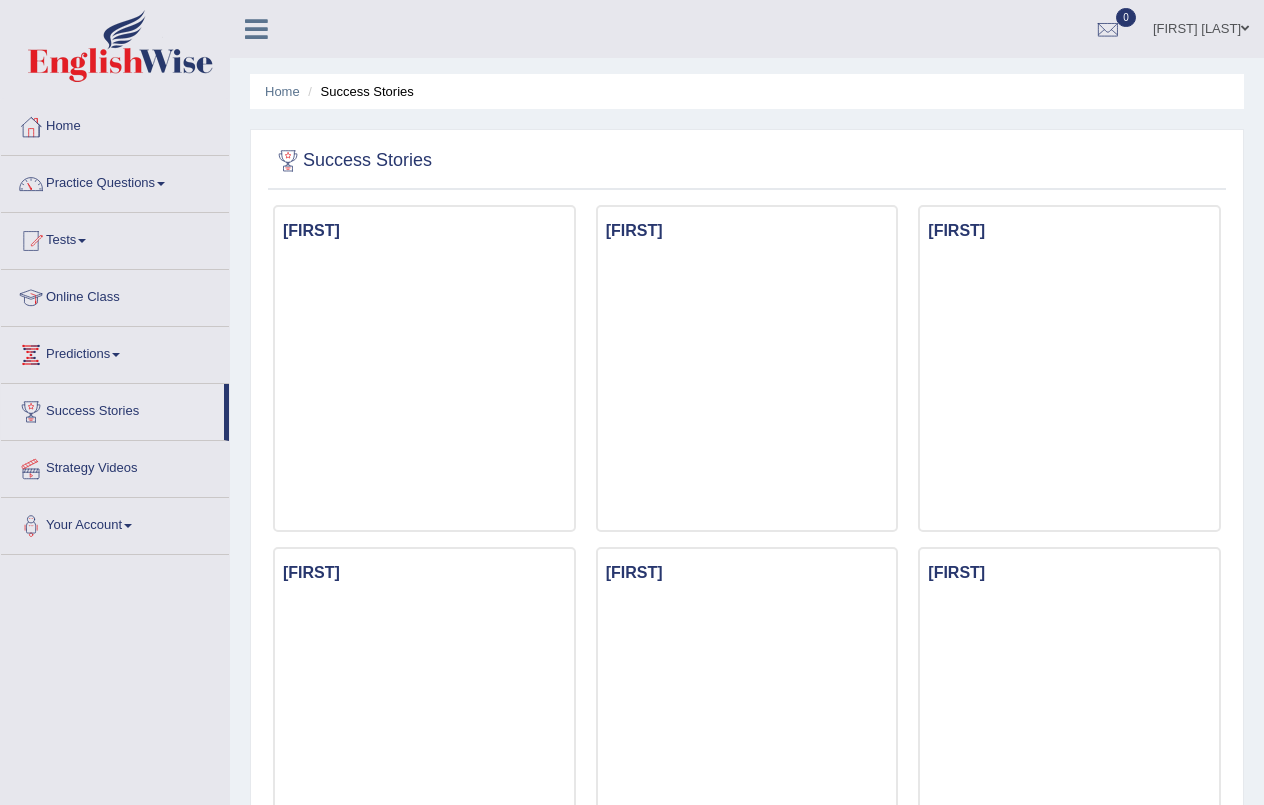 scroll, scrollTop: 0, scrollLeft: 0, axis: both 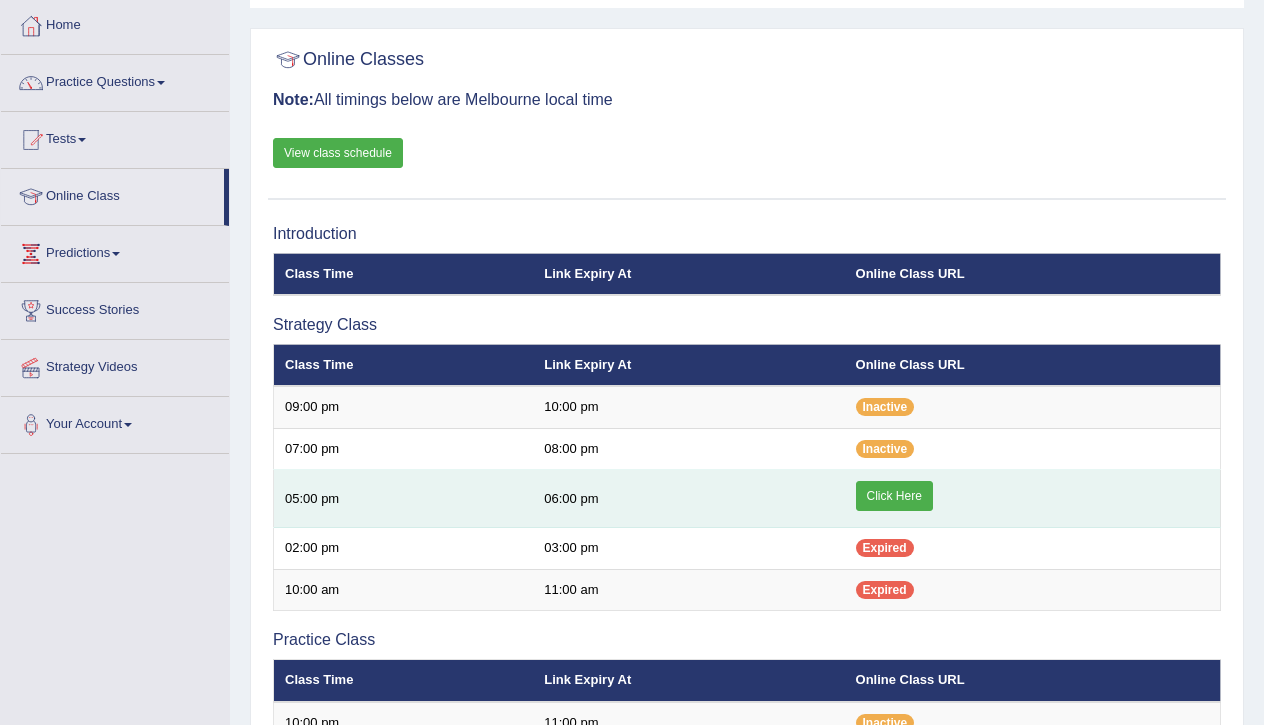 click on "Click Here" at bounding box center [894, 496] 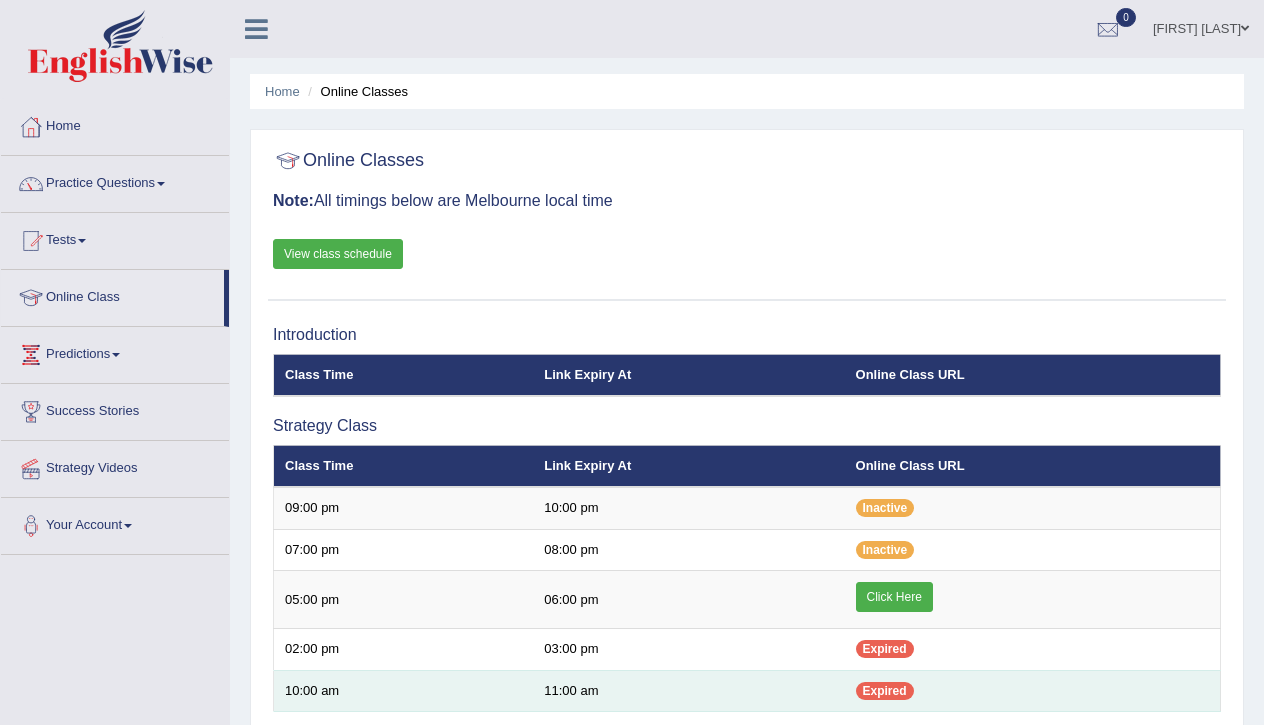 scroll, scrollTop: 101, scrollLeft: 0, axis: vertical 